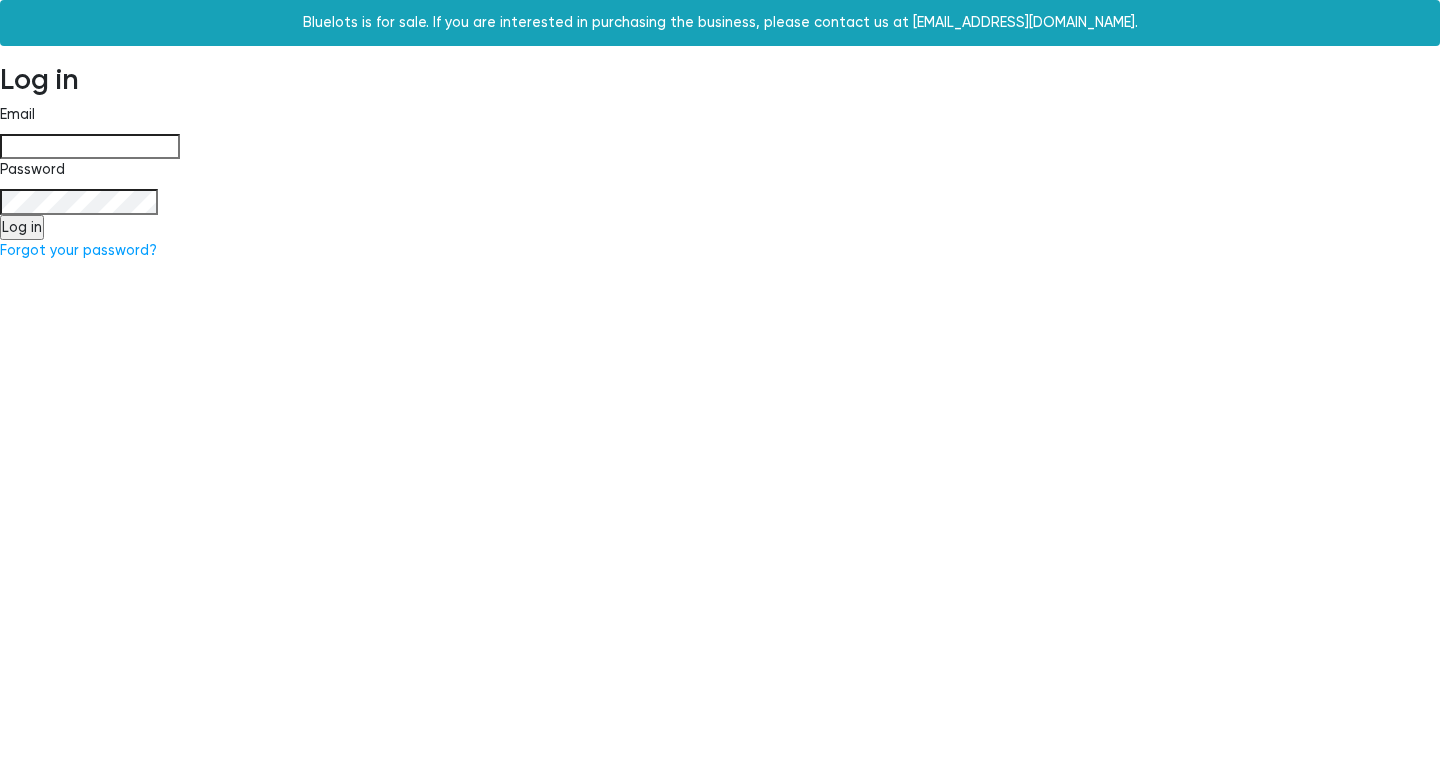 scroll, scrollTop: 0, scrollLeft: 0, axis: both 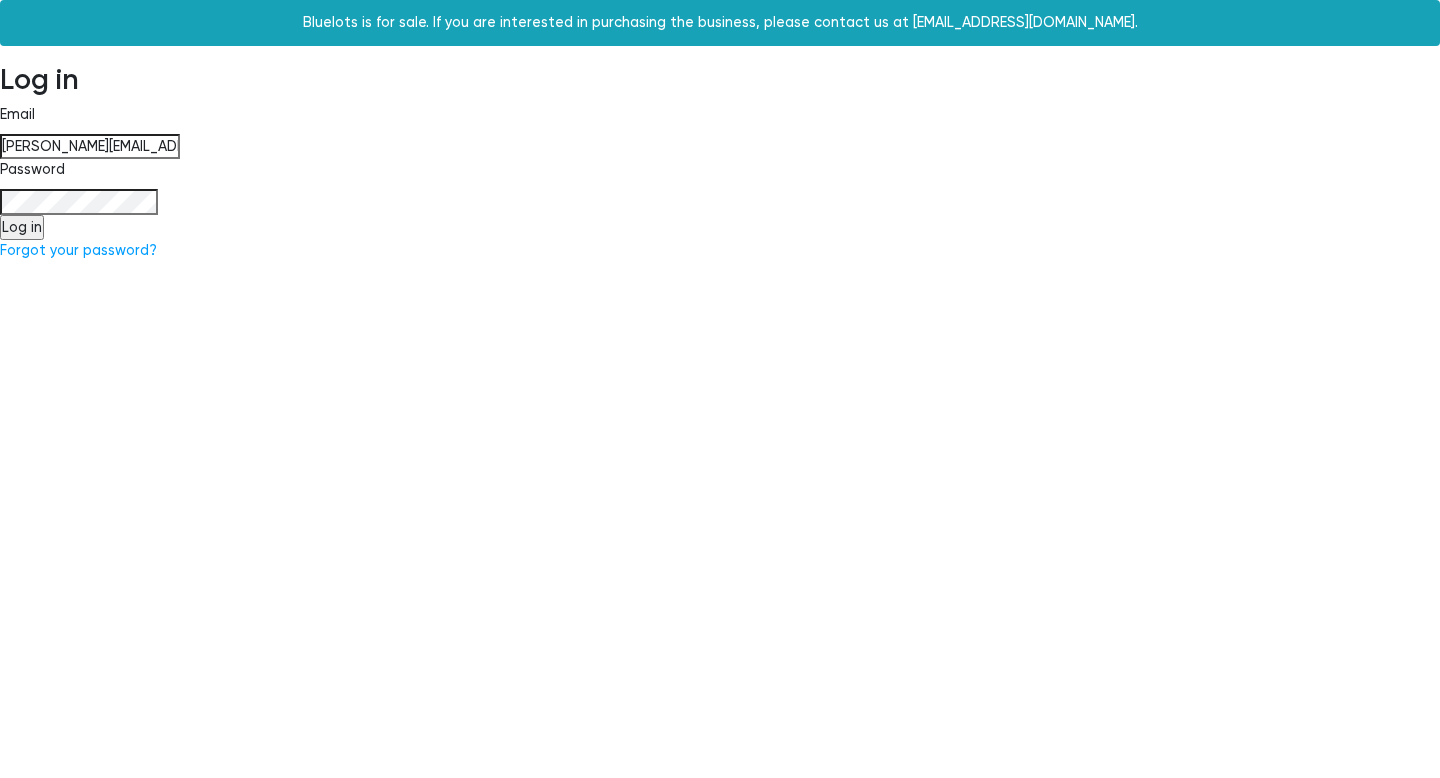 click on "Log in" at bounding box center (22, 228) 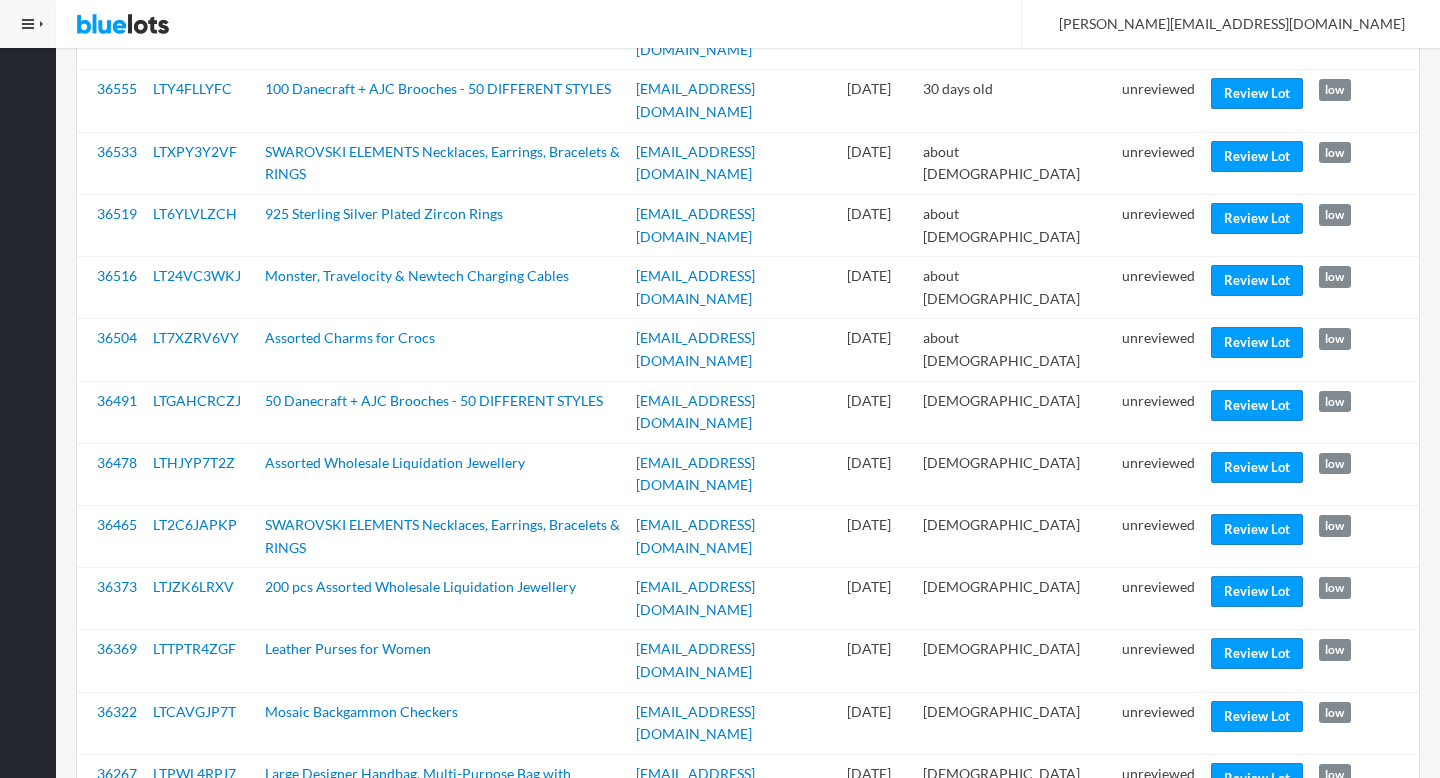 scroll, scrollTop: 0, scrollLeft: 0, axis: both 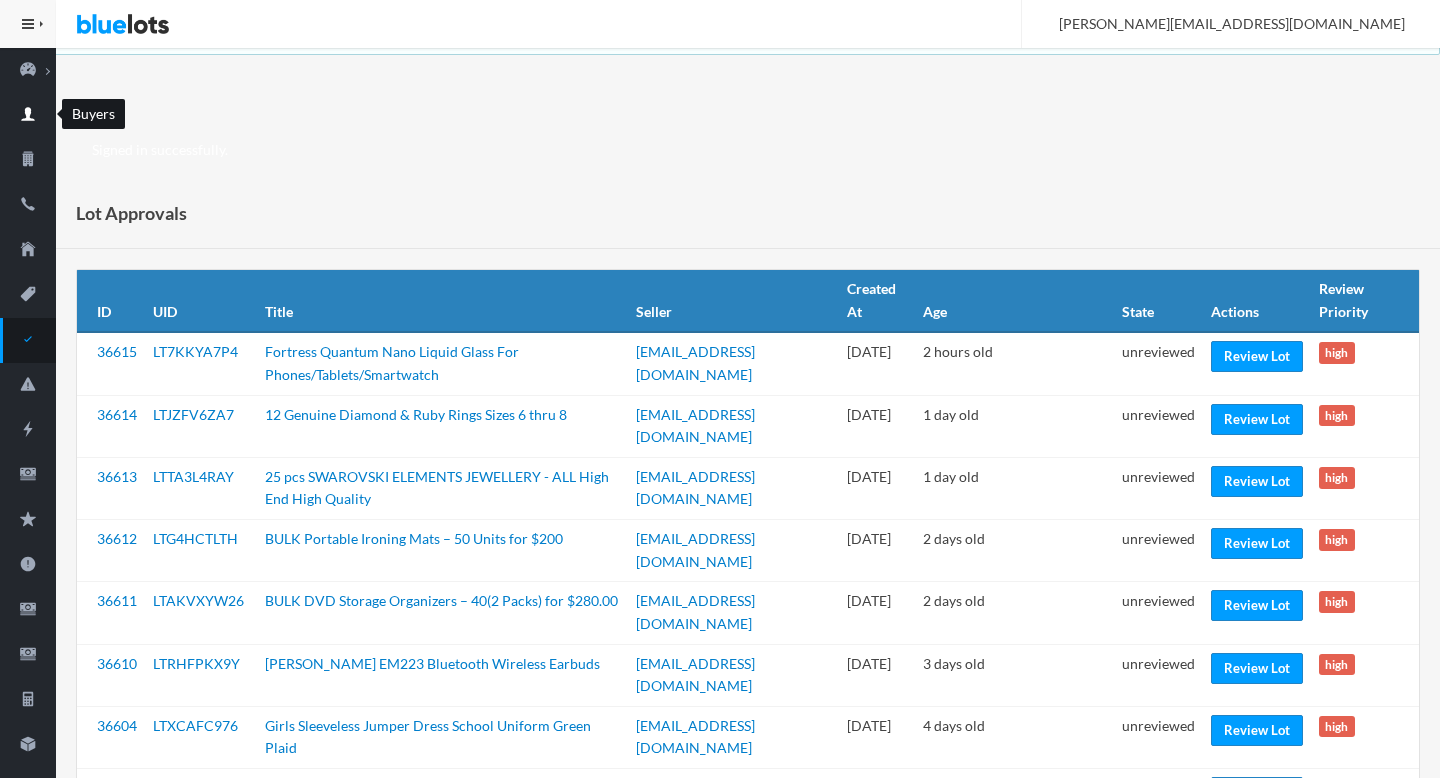 click 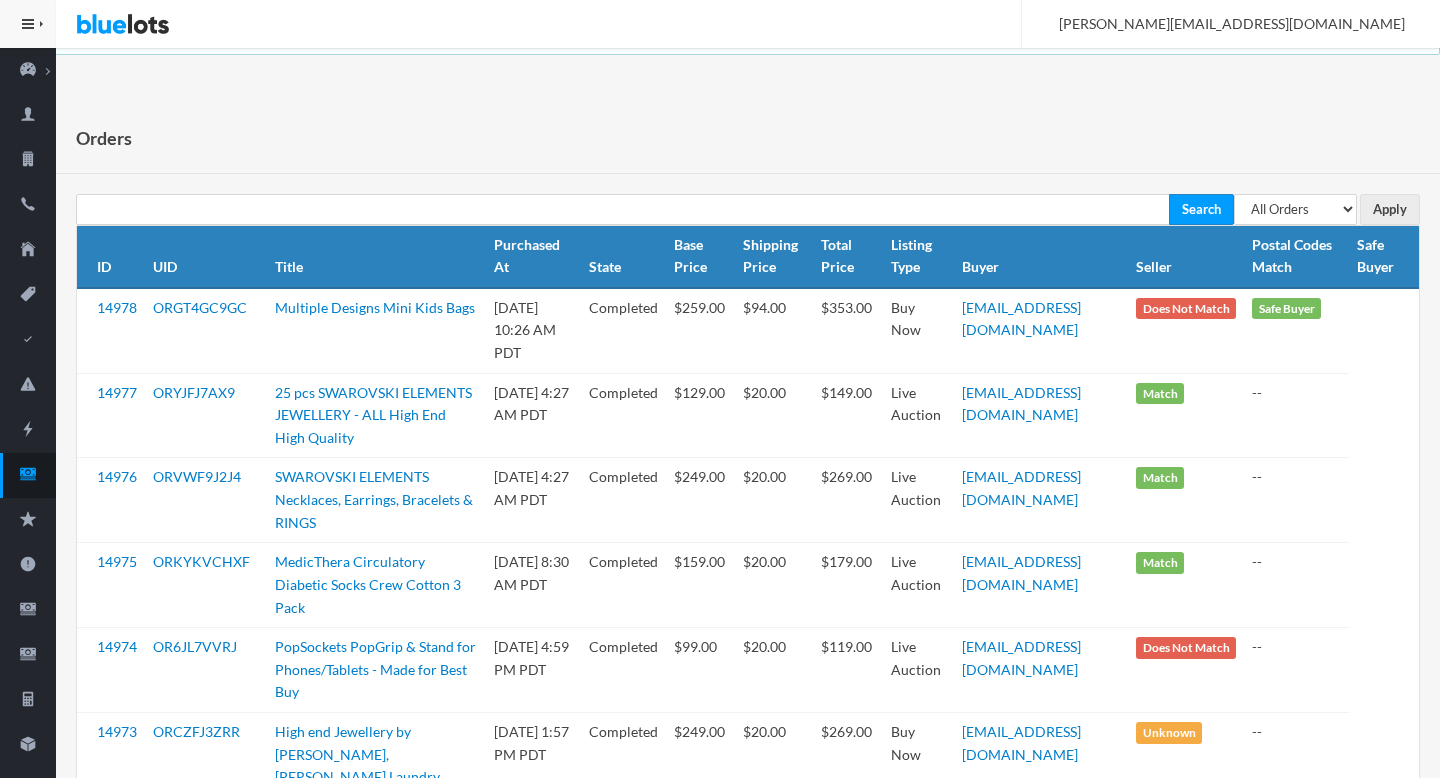 scroll, scrollTop: 0, scrollLeft: 0, axis: both 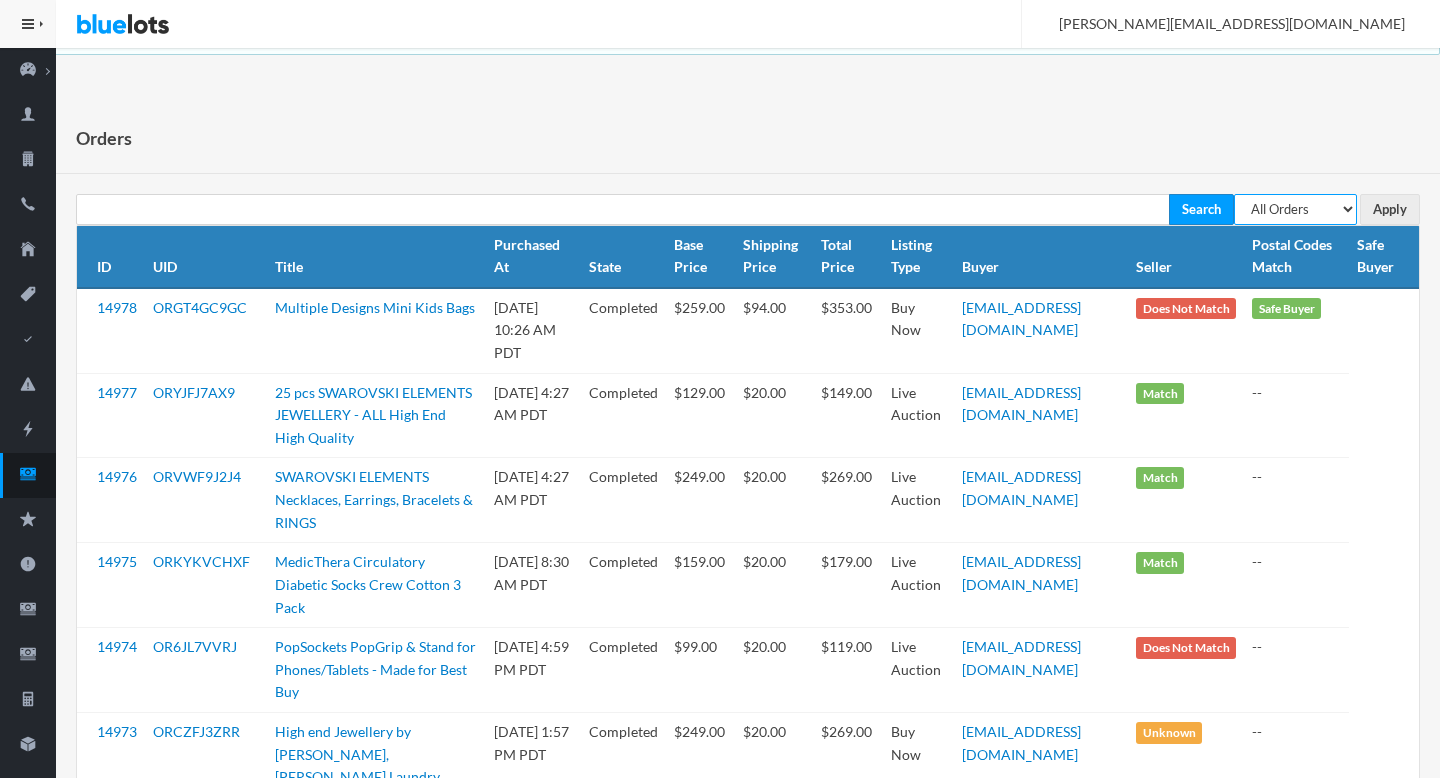 click on "All Orders Pending
Completed
Under review
Cancelled" at bounding box center [1295, 209] 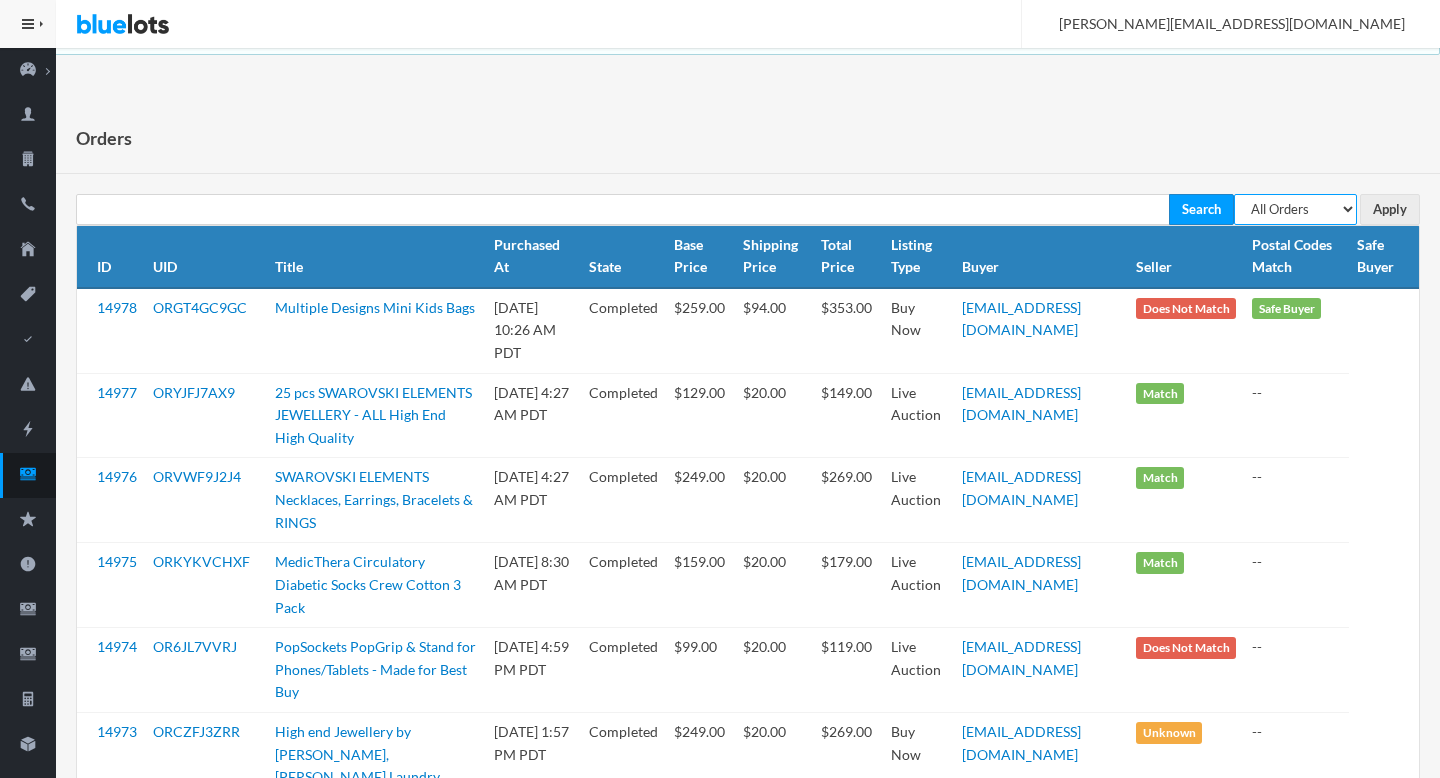 select on "pending" 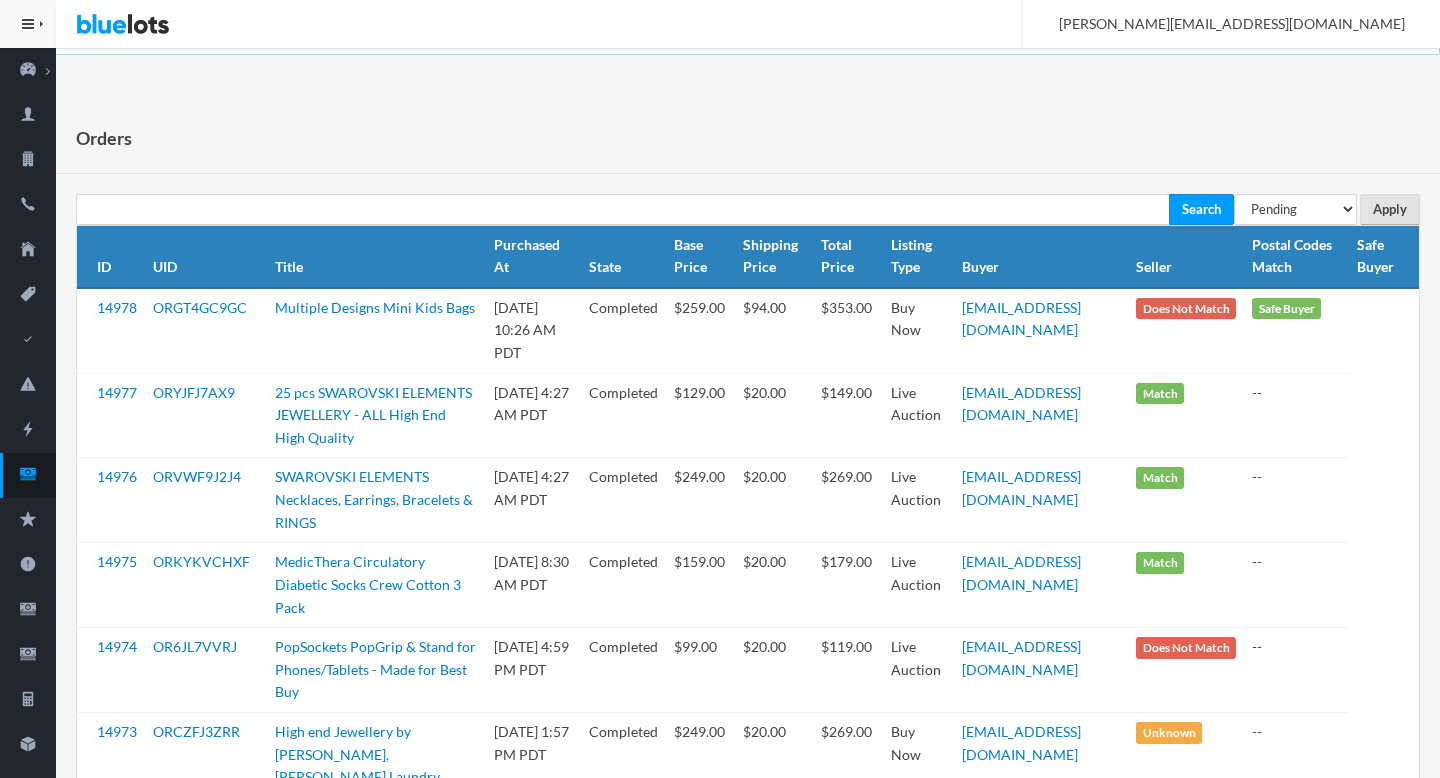 click on "Apply" at bounding box center [1390, 209] 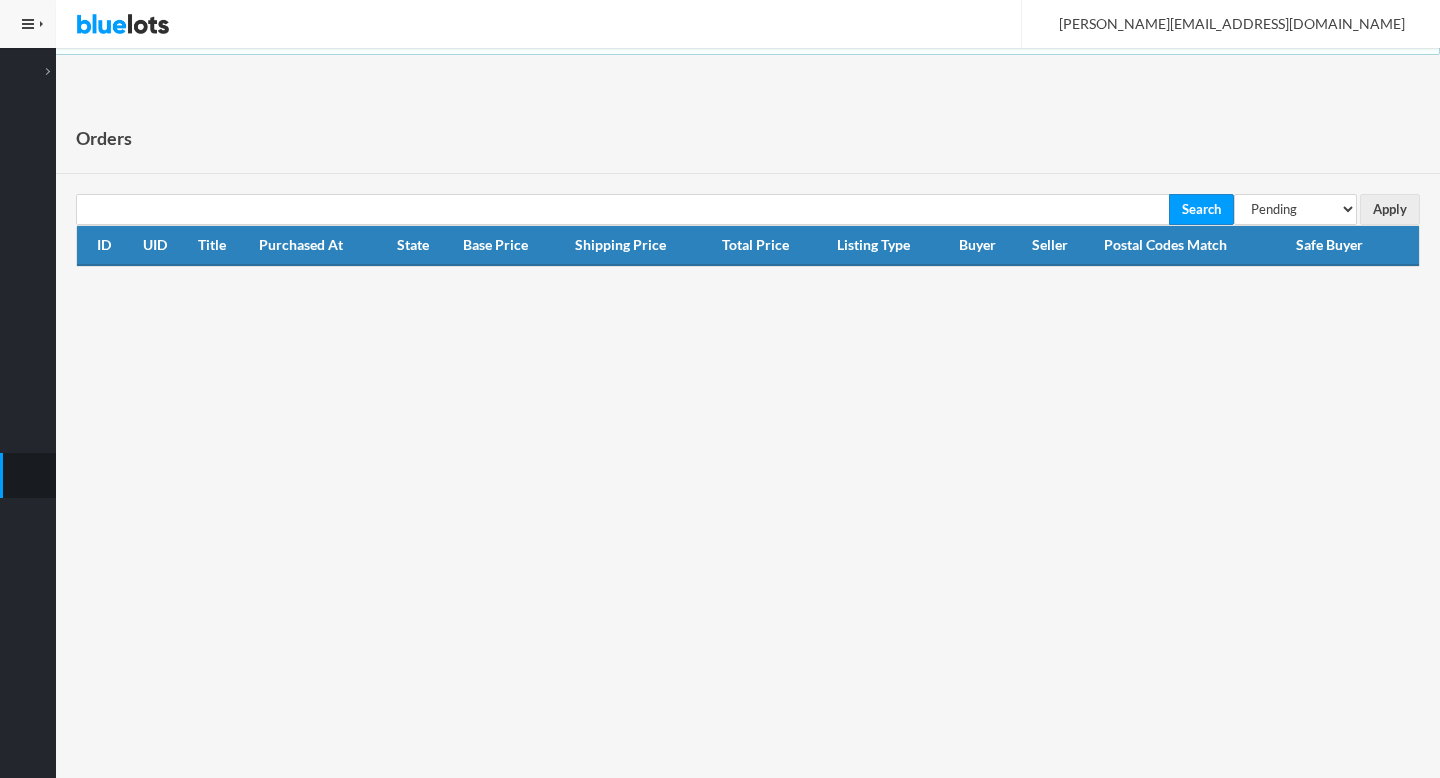 scroll, scrollTop: 0, scrollLeft: 0, axis: both 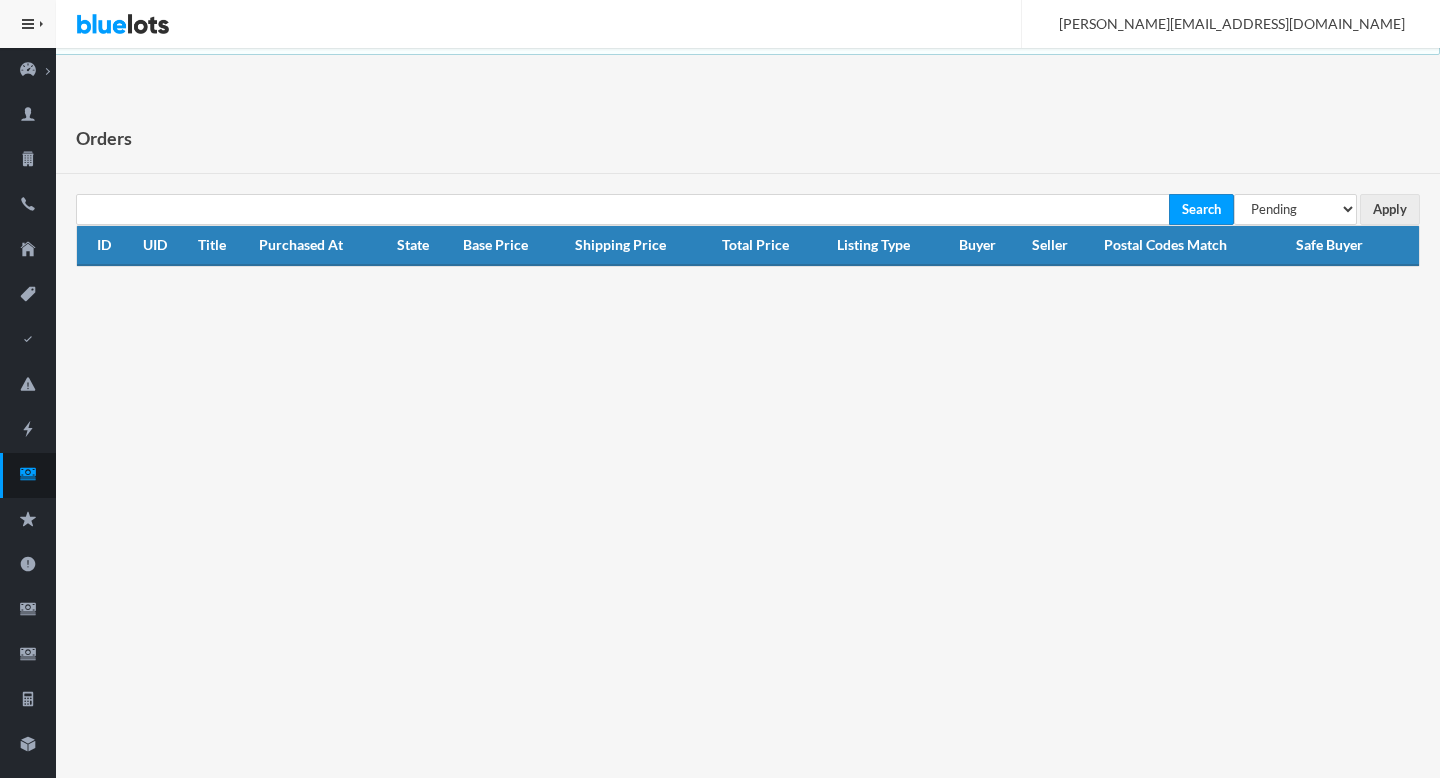 select on "under_review" 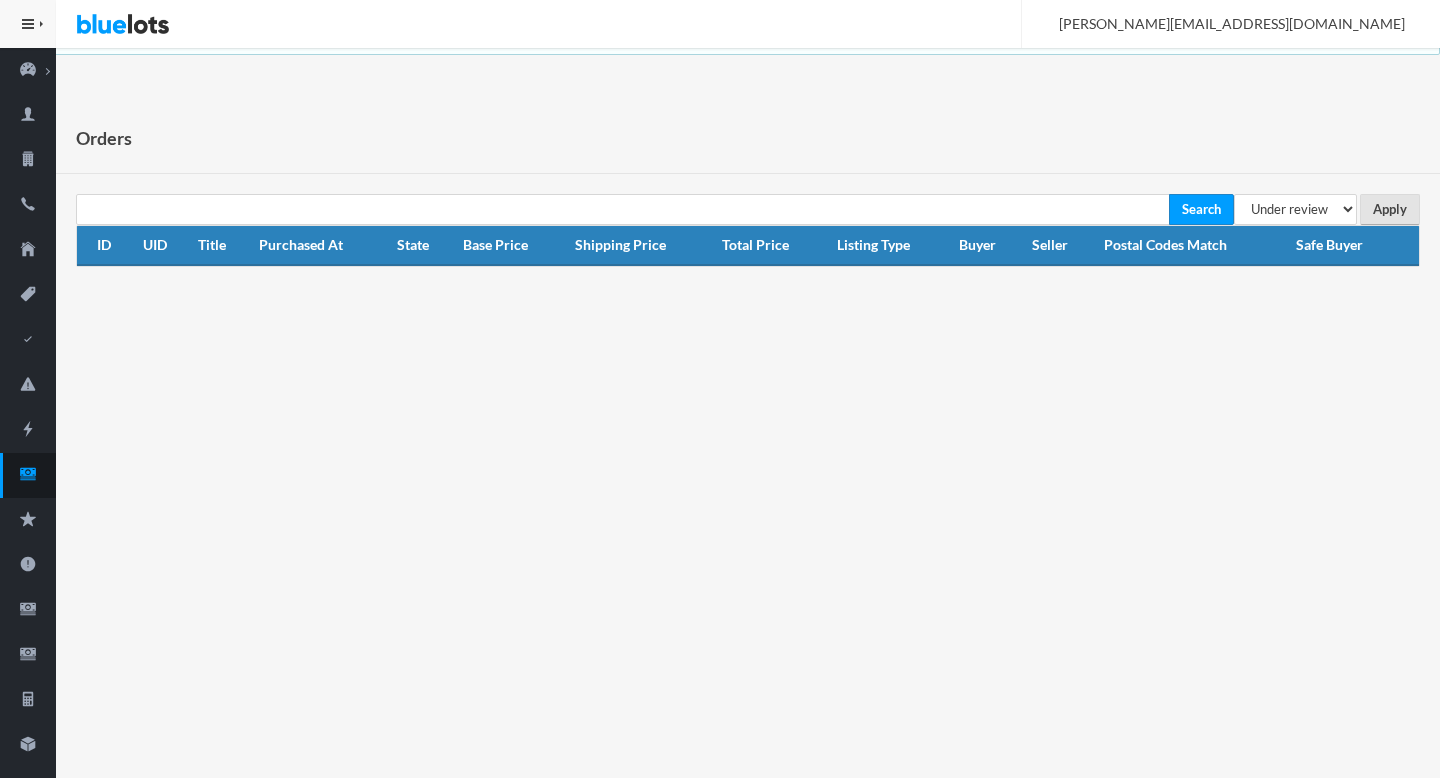 click on "Apply" at bounding box center (1390, 209) 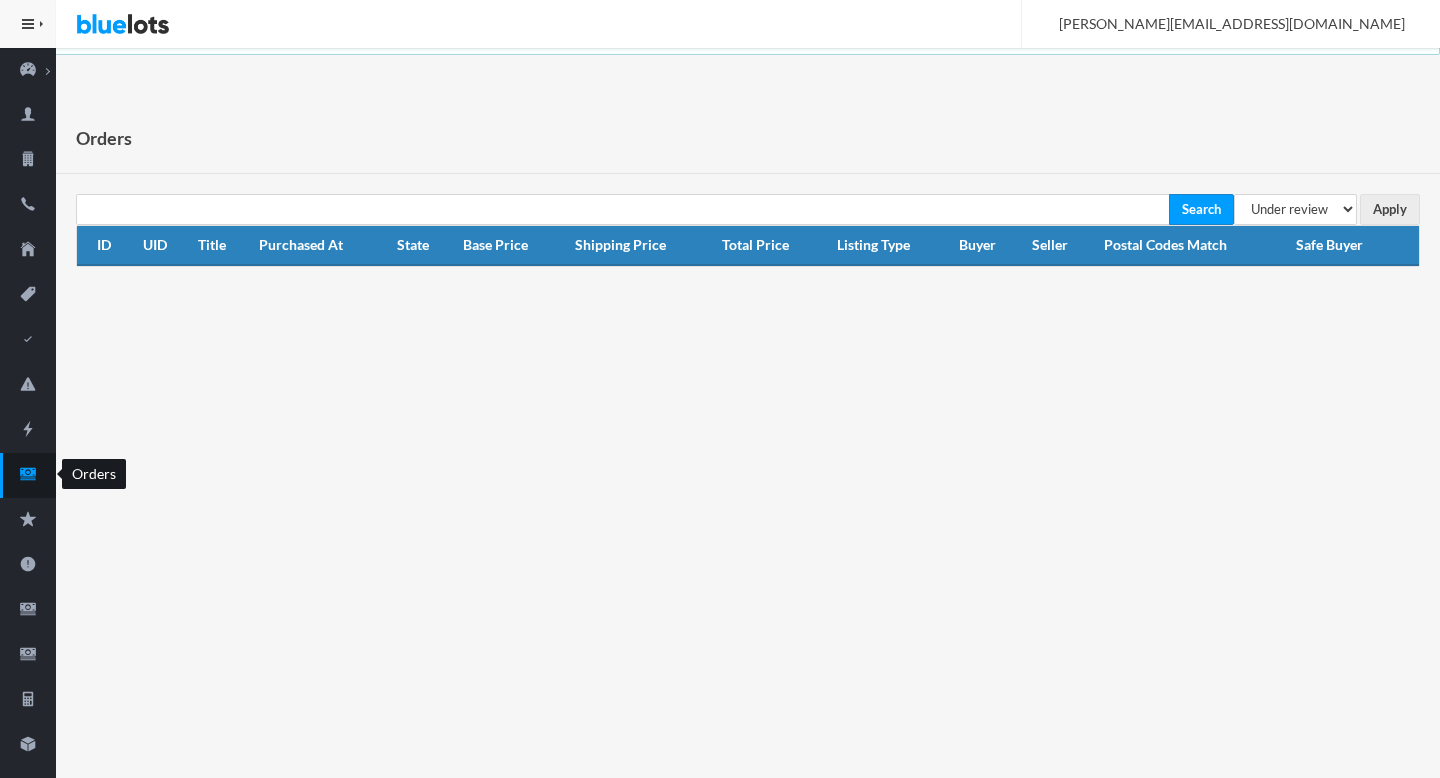 scroll, scrollTop: 0, scrollLeft: 0, axis: both 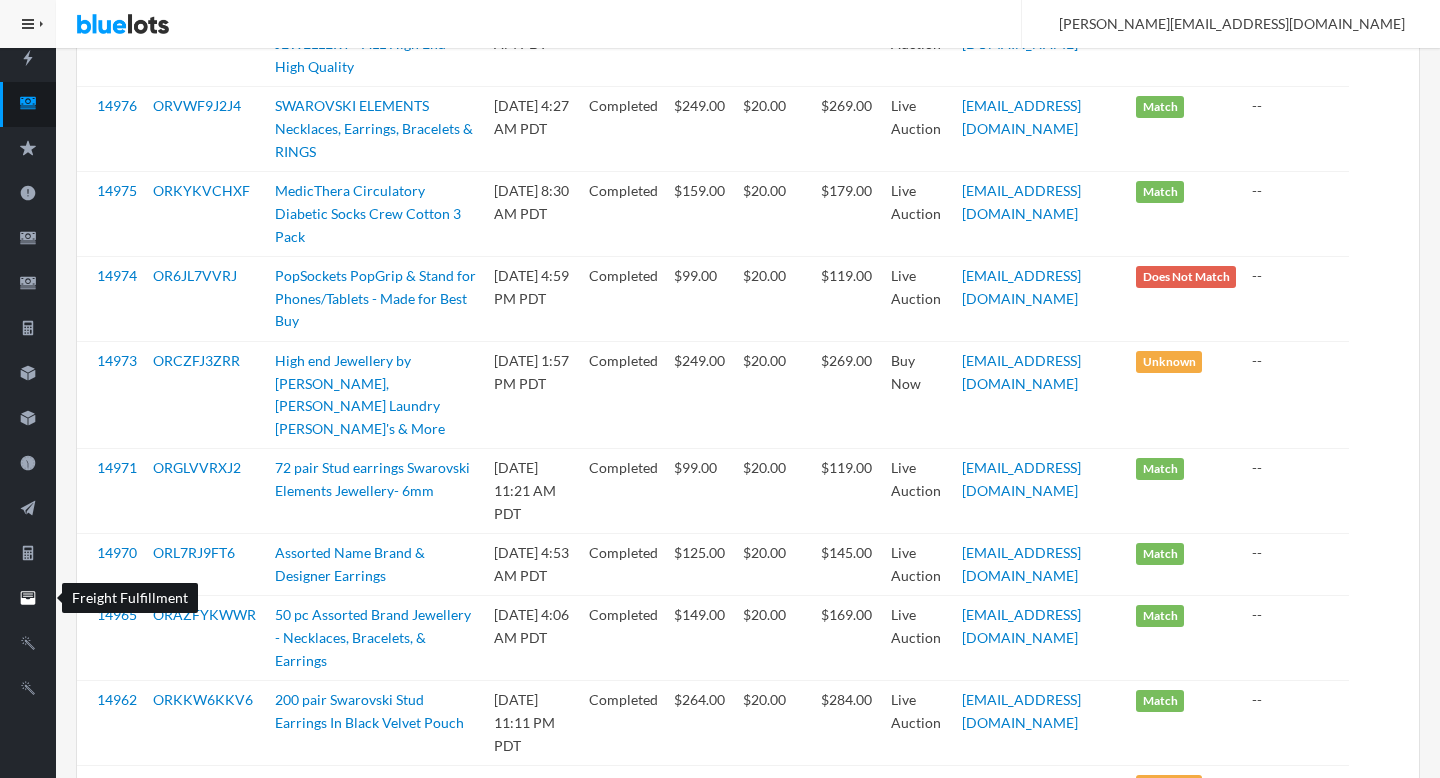 click on "Freight Fulfillment" at bounding box center [28, 599] 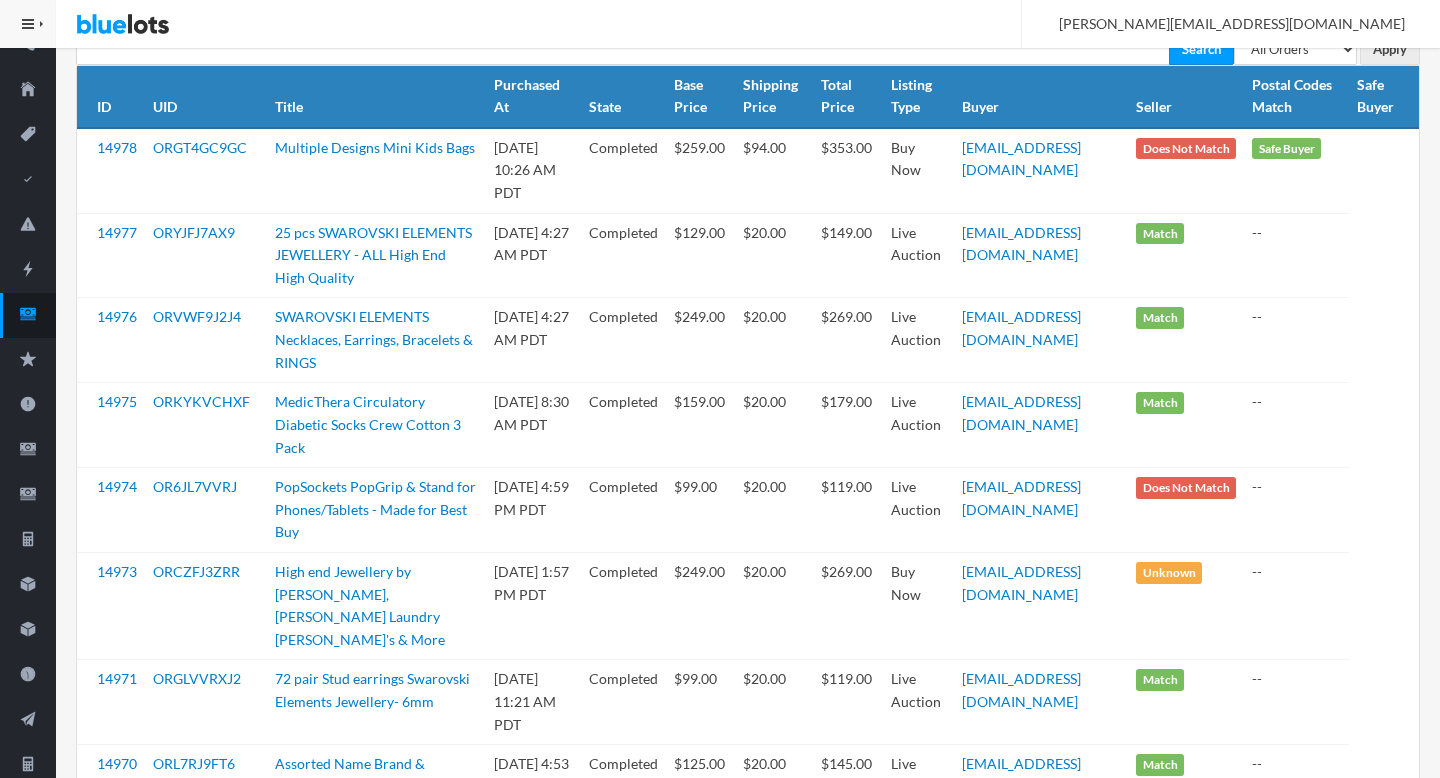 scroll, scrollTop: 0, scrollLeft: 0, axis: both 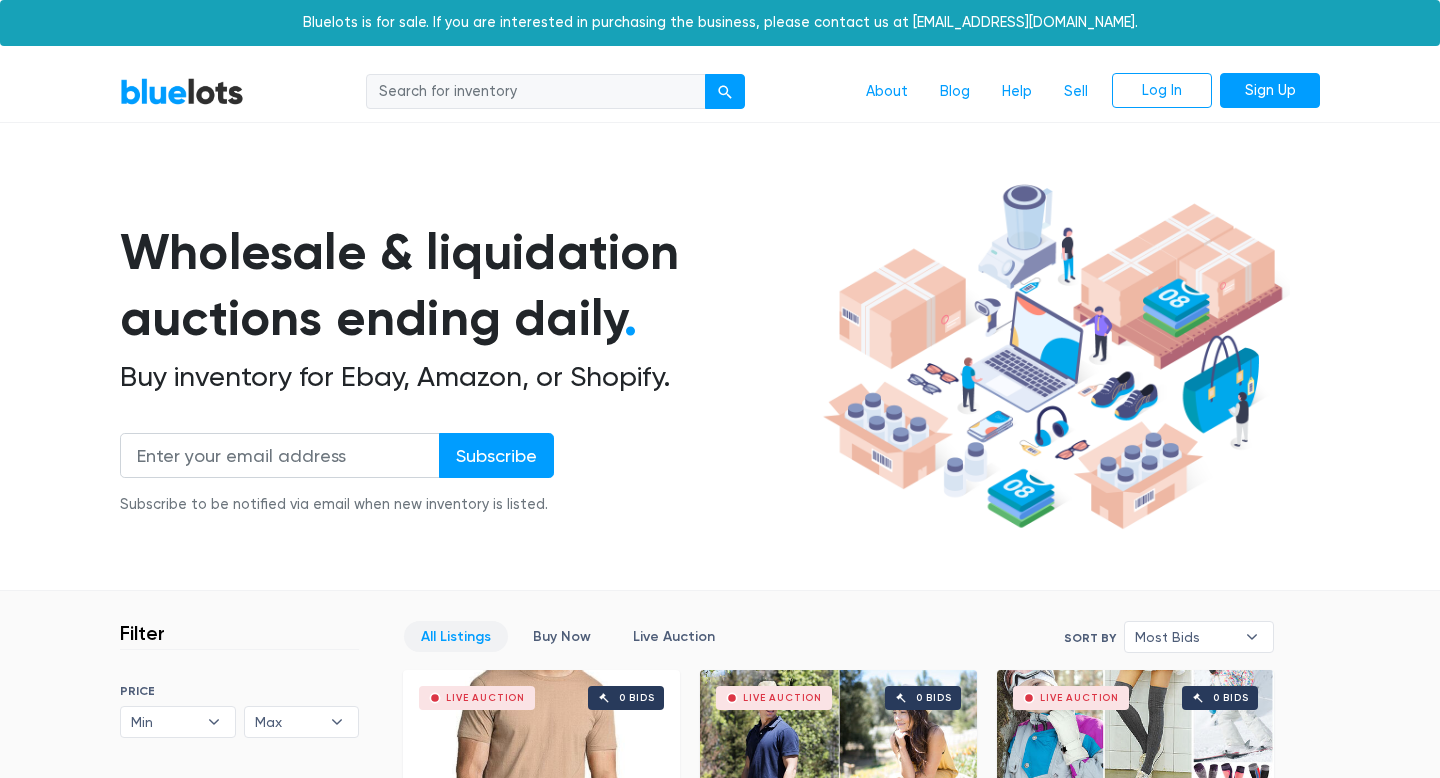 click on "Sign Up" at bounding box center (1270, 91) 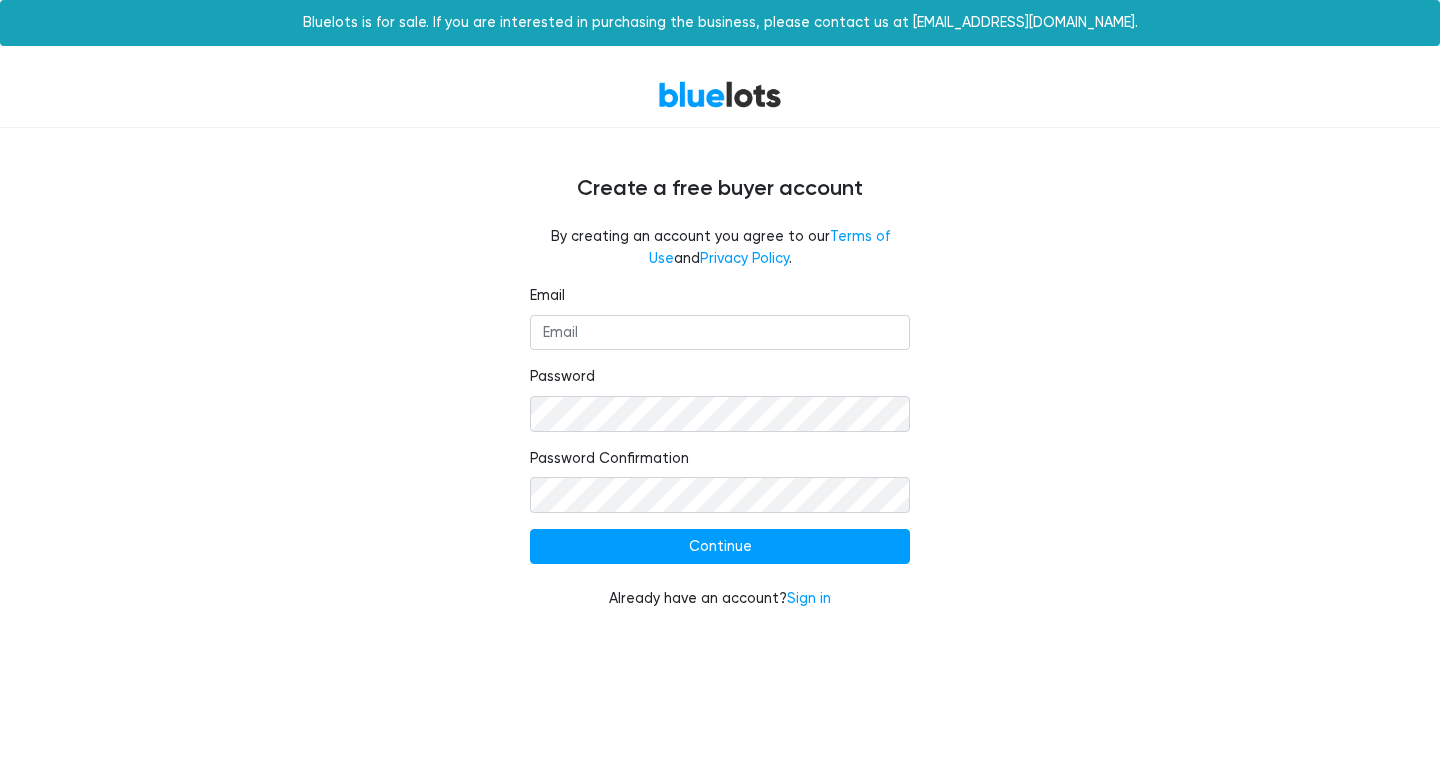 scroll, scrollTop: 0, scrollLeft: 0, axis: both 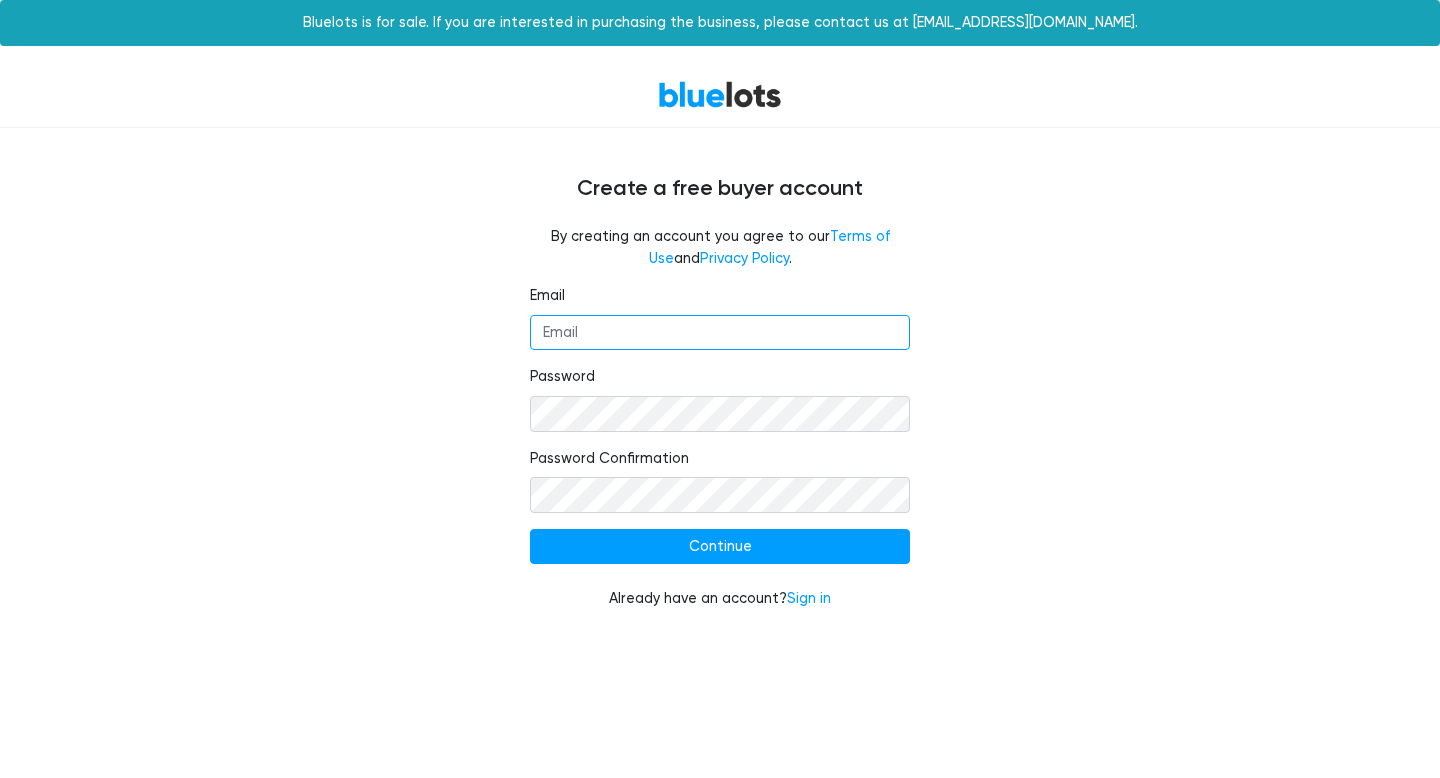 click on "Email" at bounding box center (720, 333) 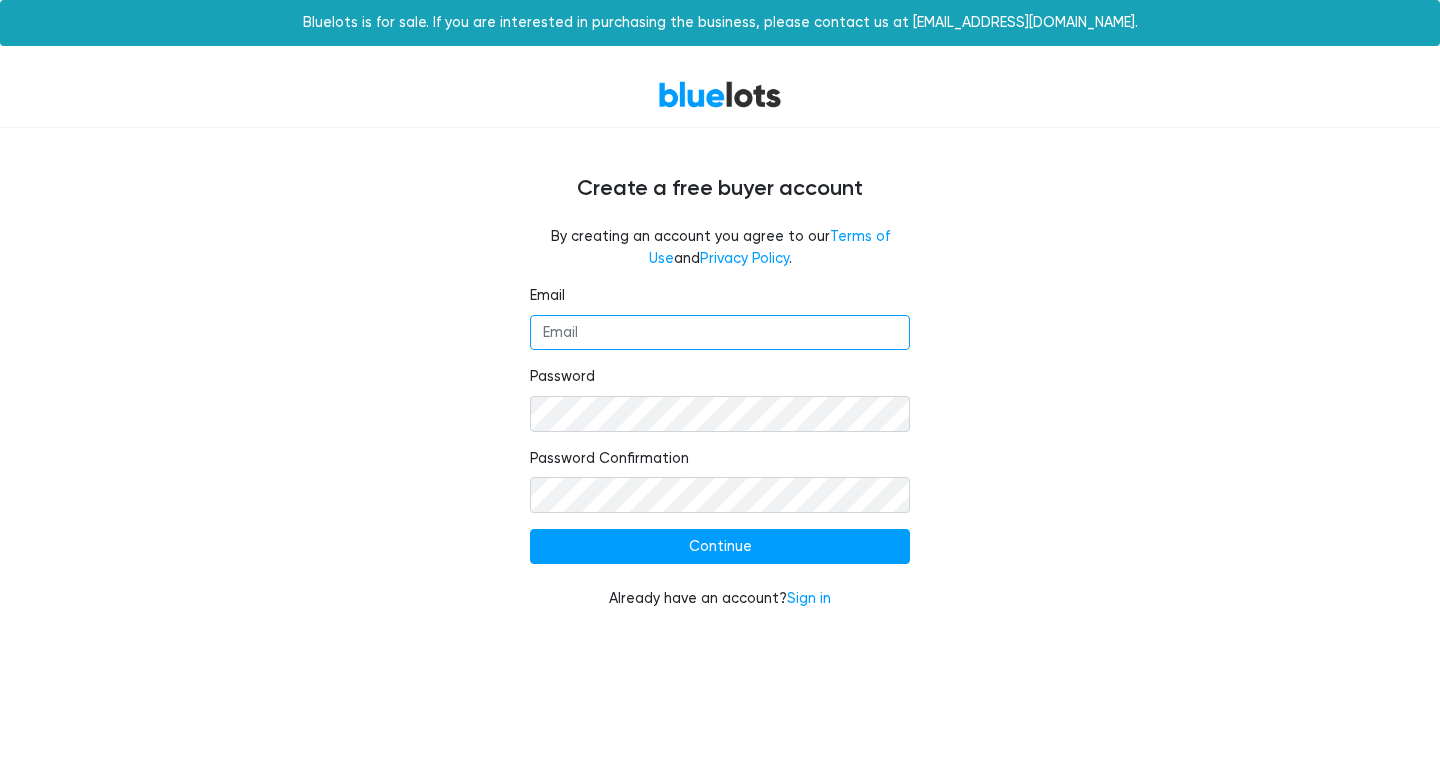 paste on "[EMAIL_ADDRESS][DOMAIN_NAME]" 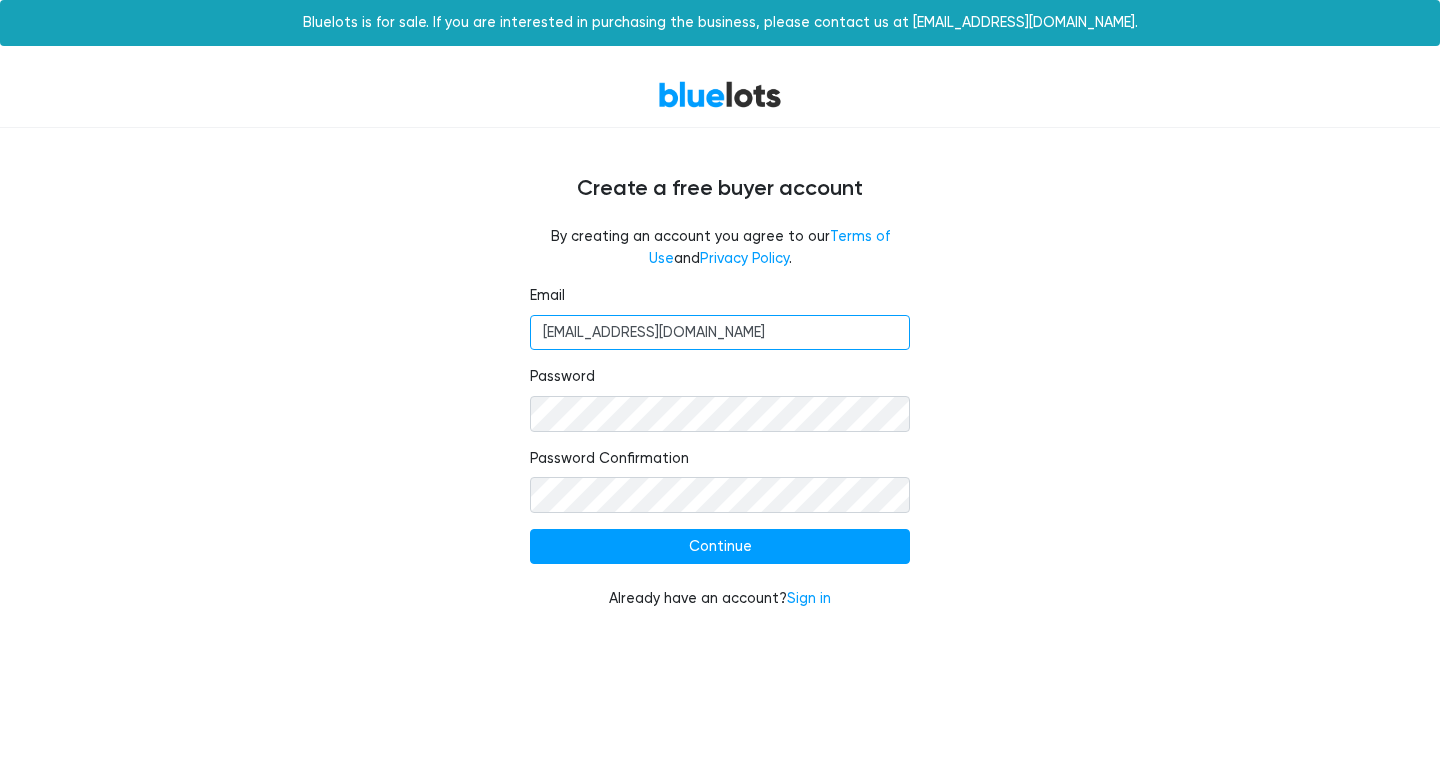 type on "[EMAIL_ADDRESS][DOMAIN_NAME]" 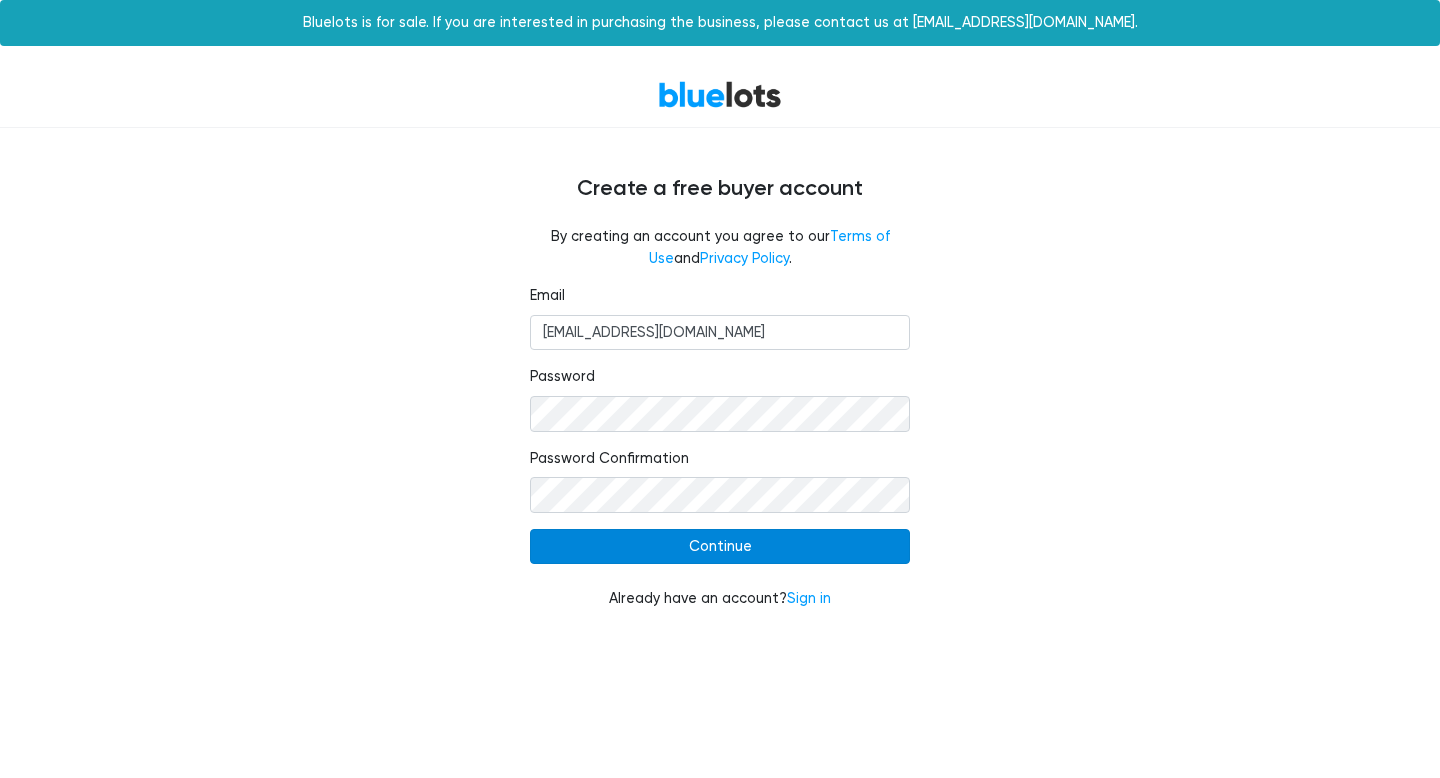 click on "Continue" at bounding box center [720, 547] 